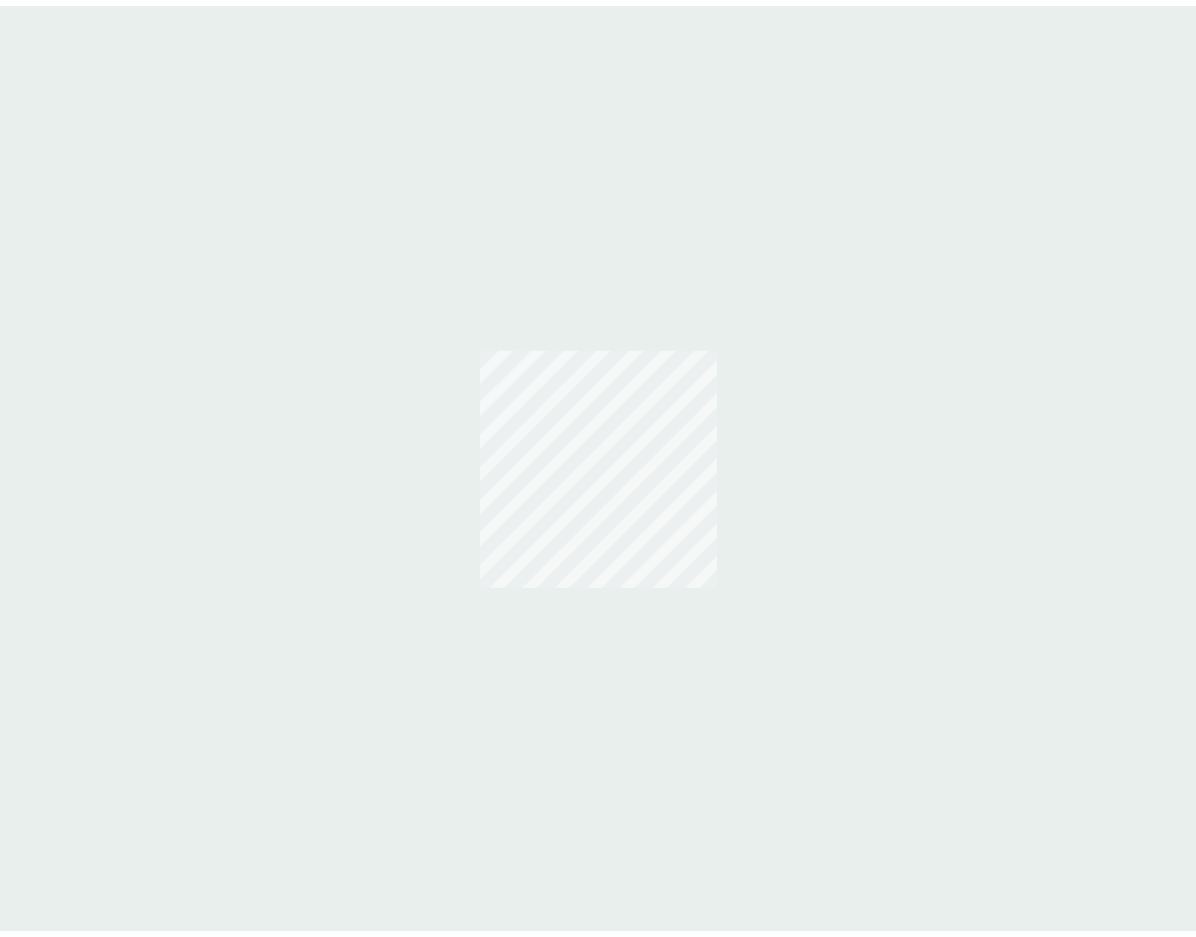 scroll, scrollTop: 0, scrollLeft: 0, axis: both 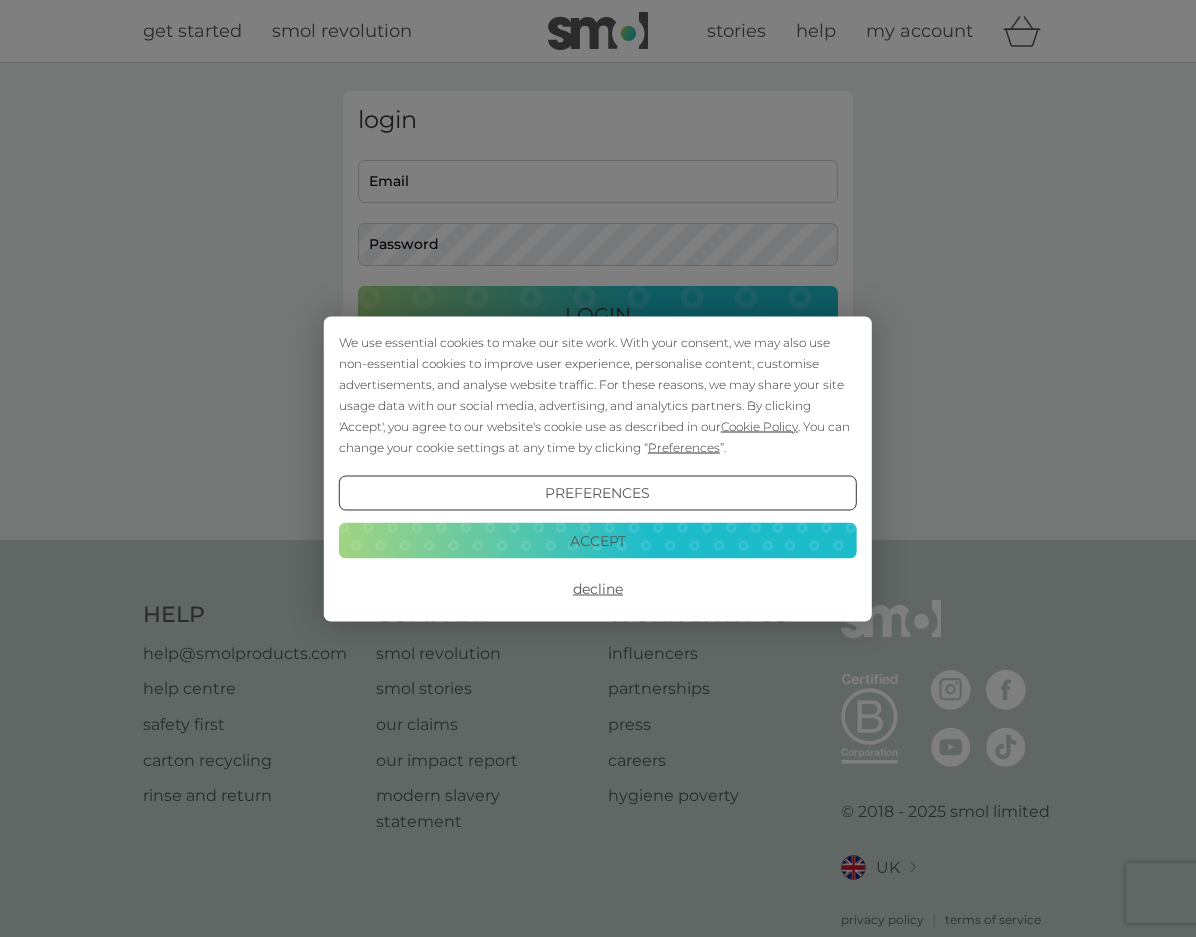click on "Preferences" at bounding box center (598, 493) 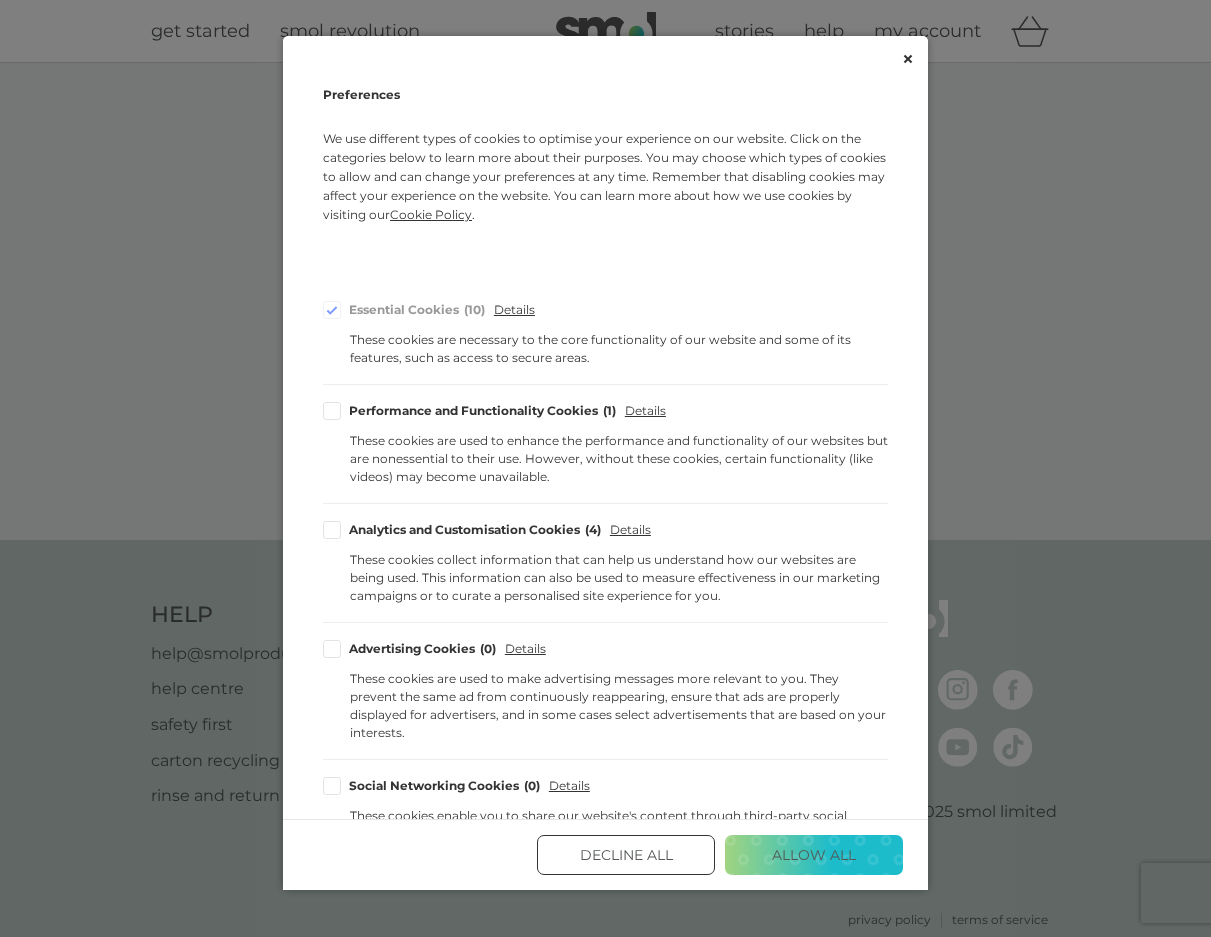 click on "Decline All" at bounding box center [626, 855] 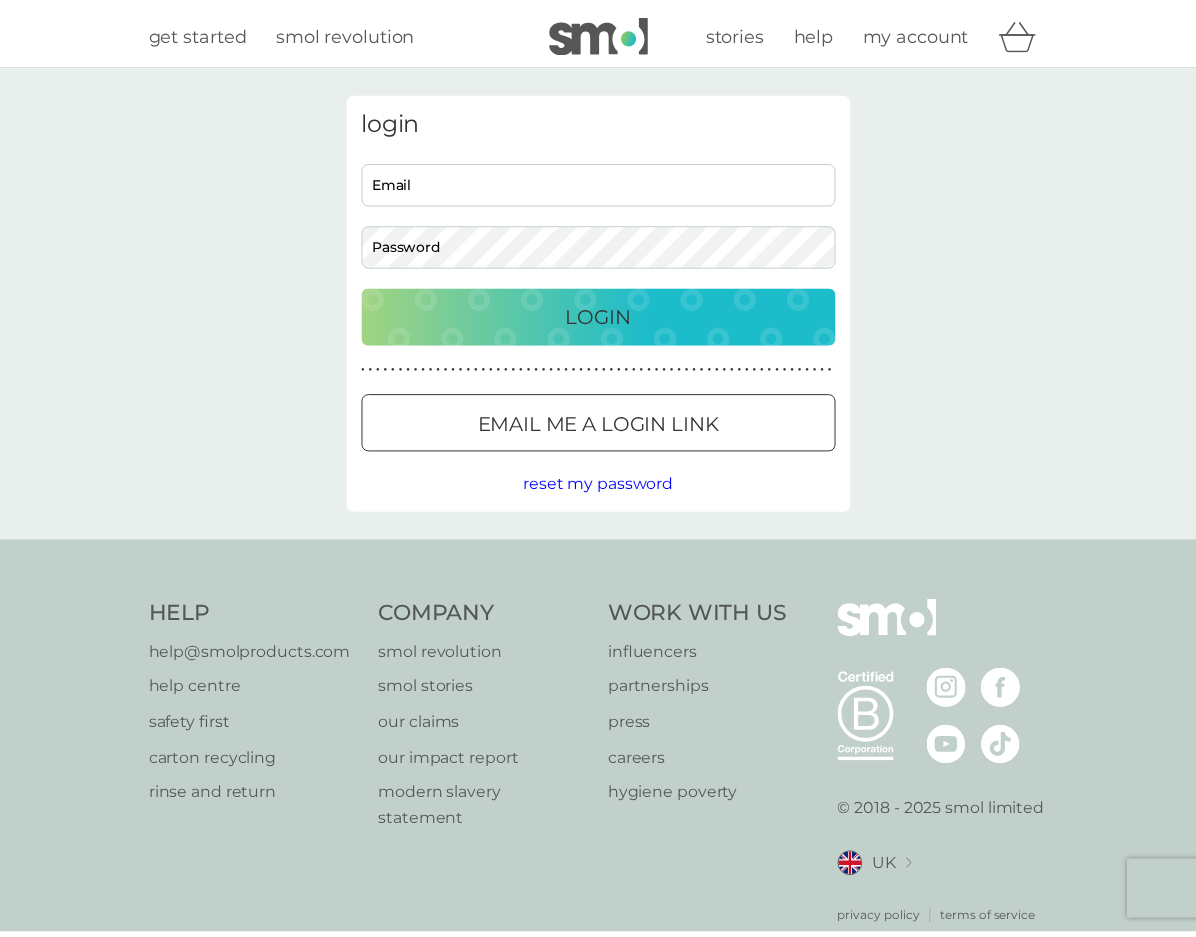 scroll, scrollTop: 0, scrollLeft: 0, axis: both 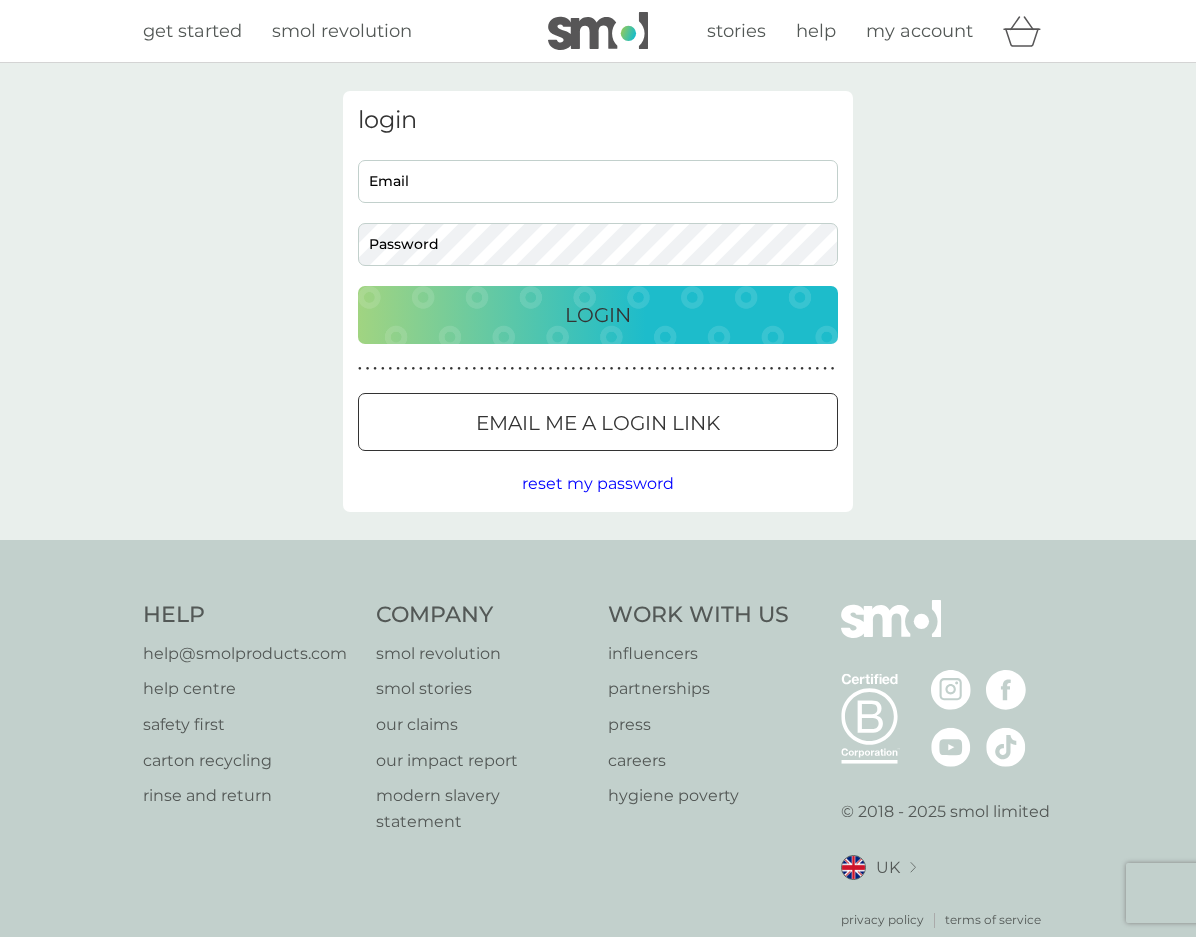 click on "Email" at bounding box center [598, 181] 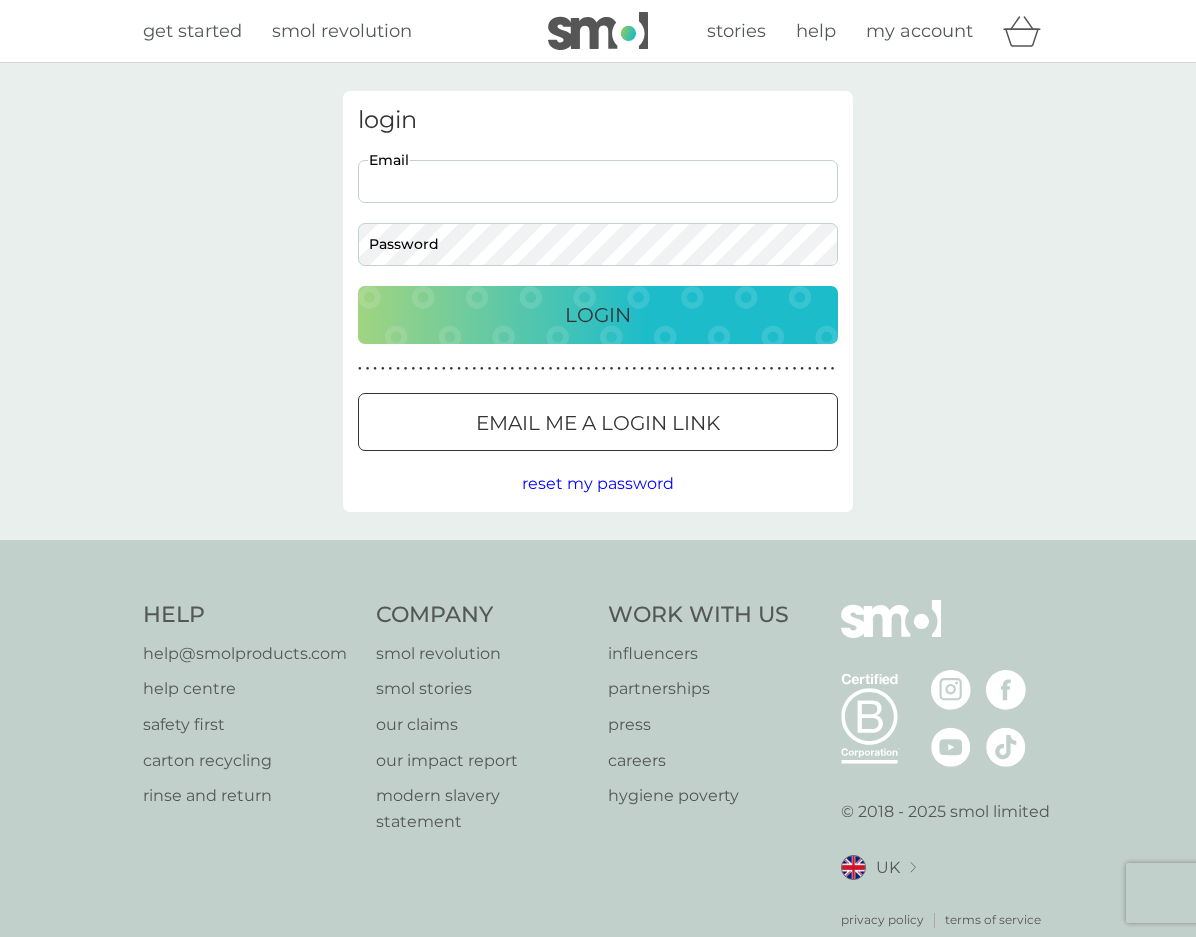 type on "[EMAIL]" 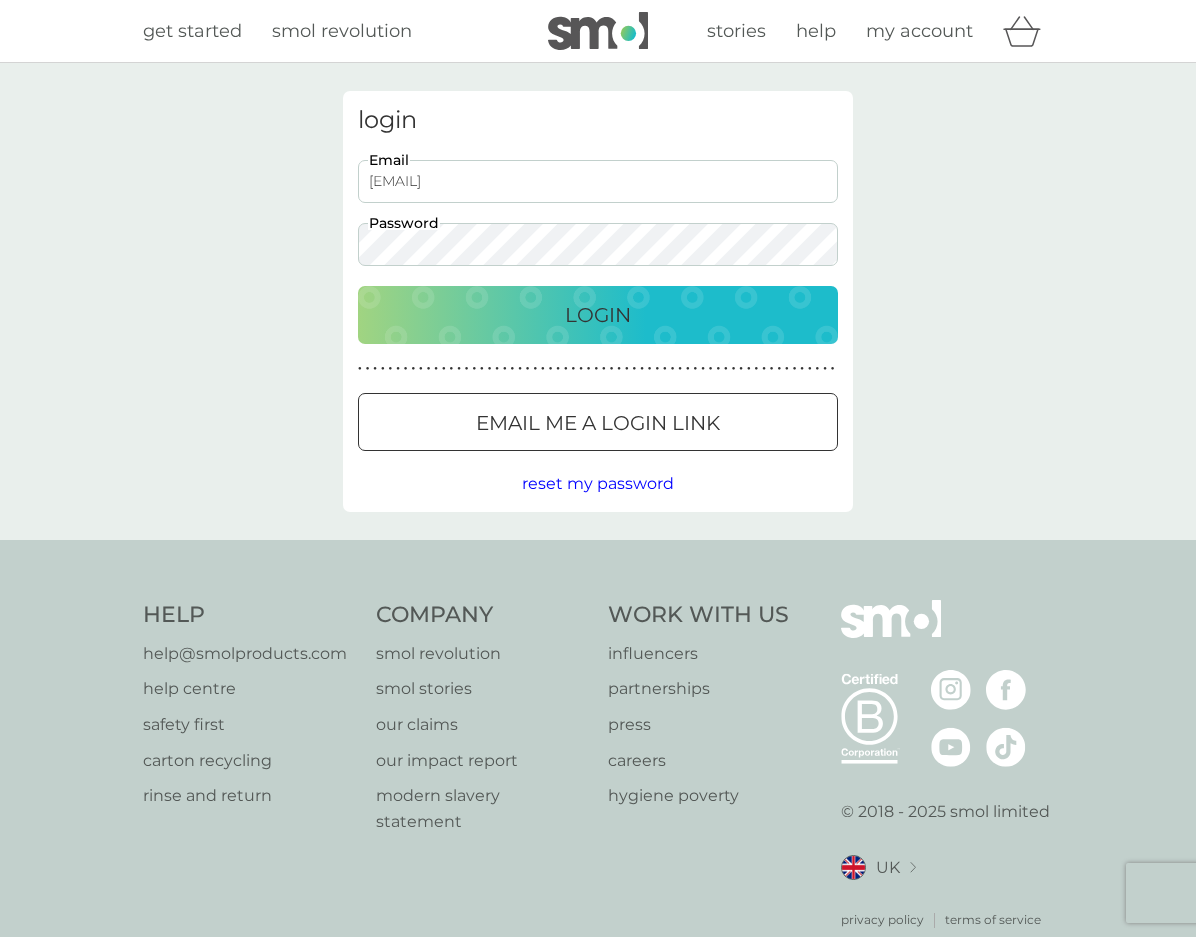 click at bounding box center [358, 223] 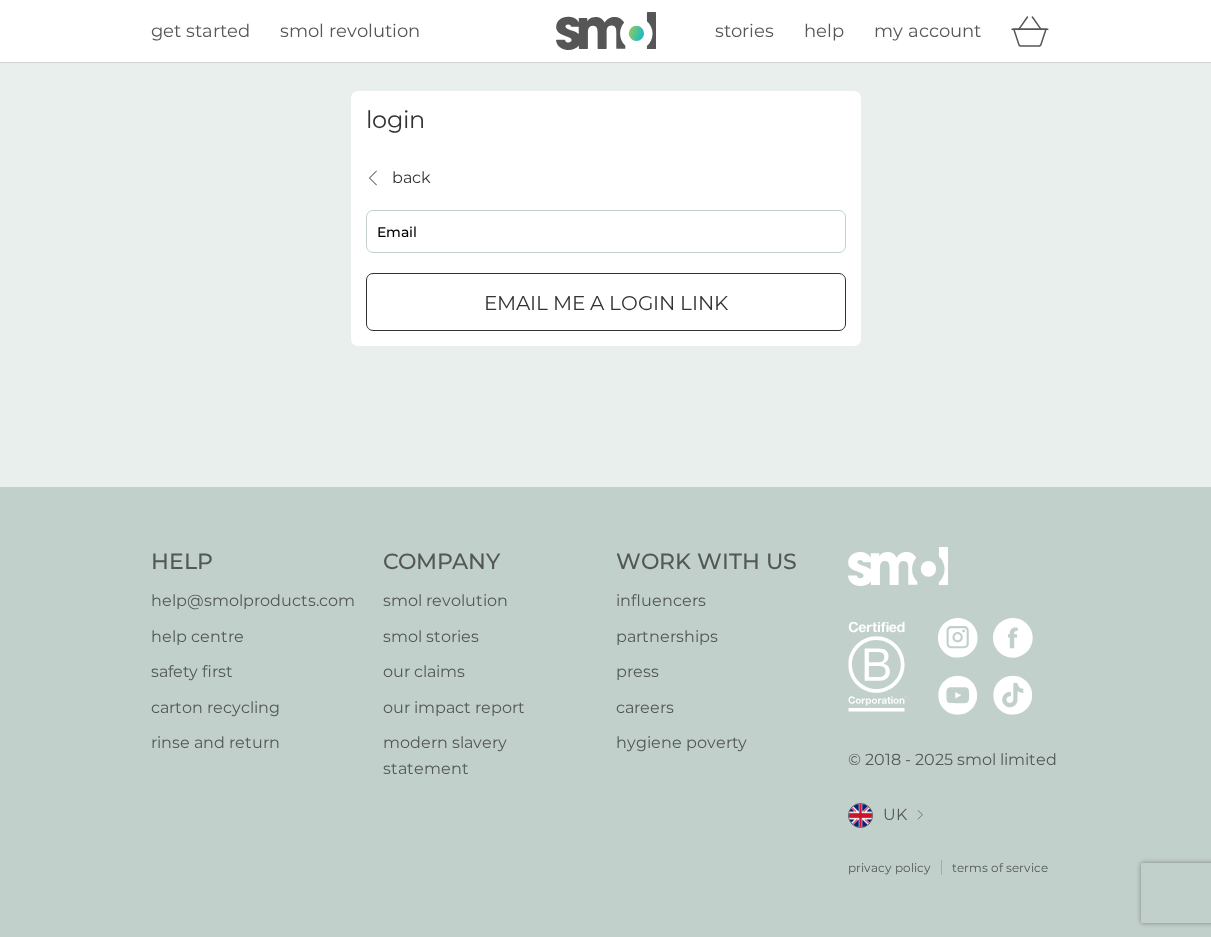 click on "Email" at bounding box center (606, 231) 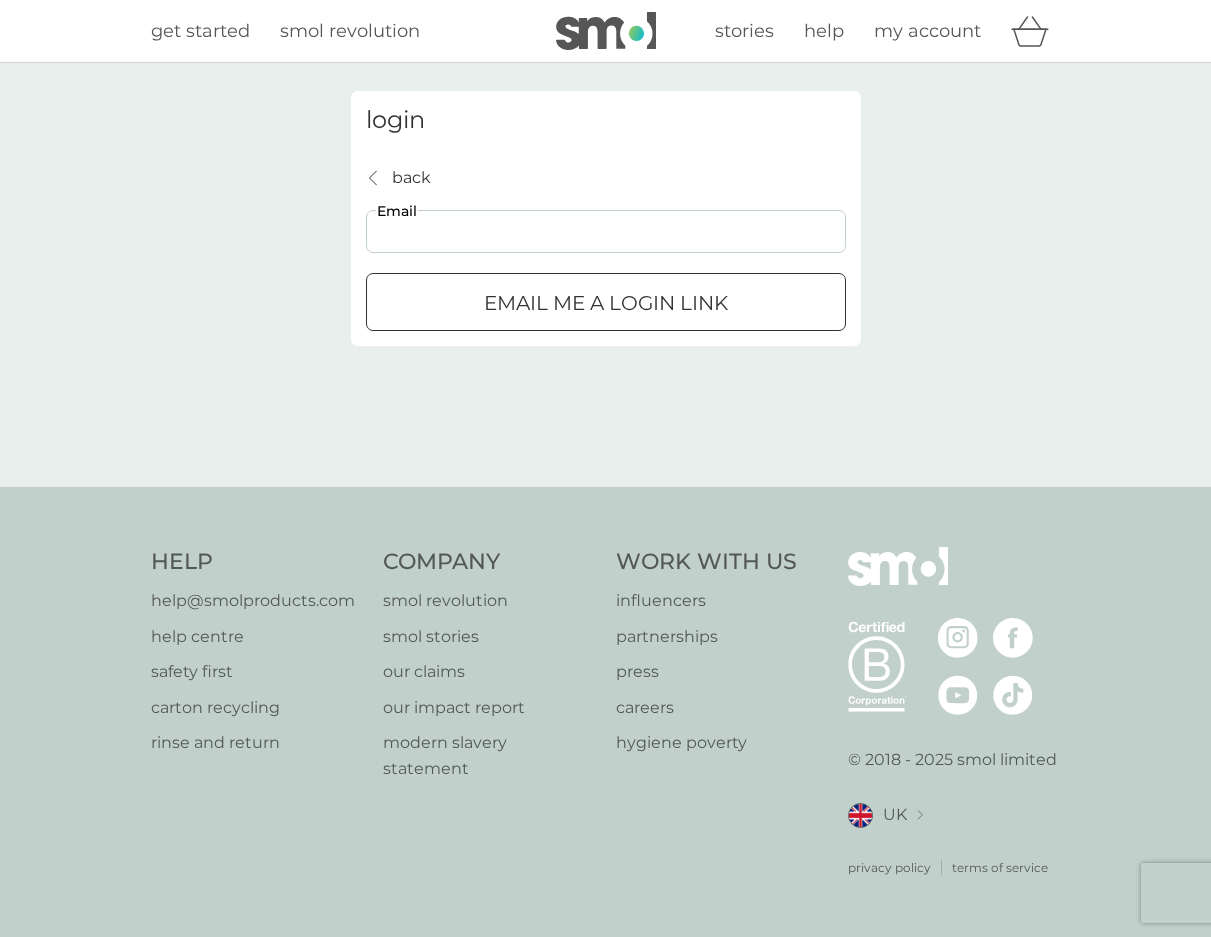 type on "[EMAIL]" 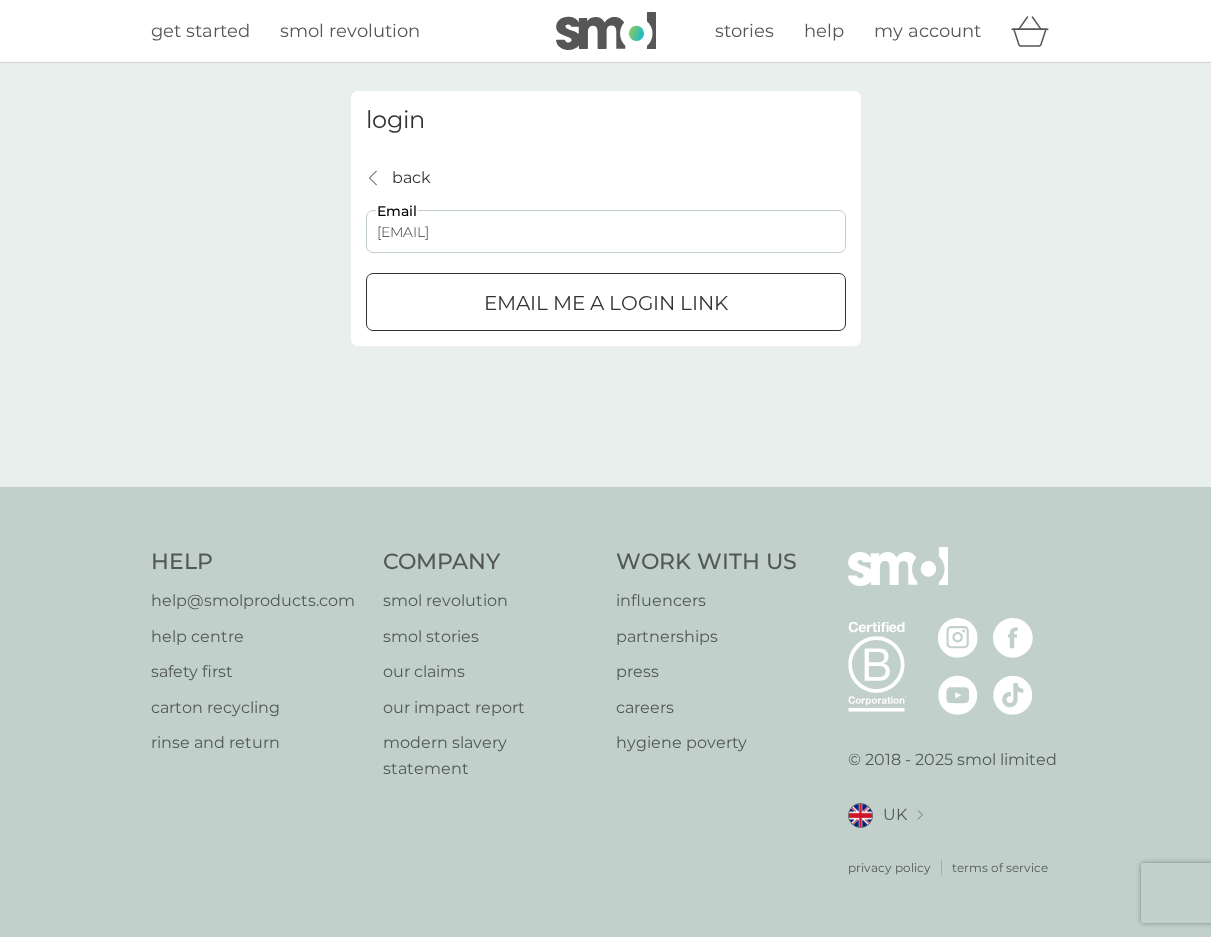 click on "Email me a login link" at bounding box center [606, 303] 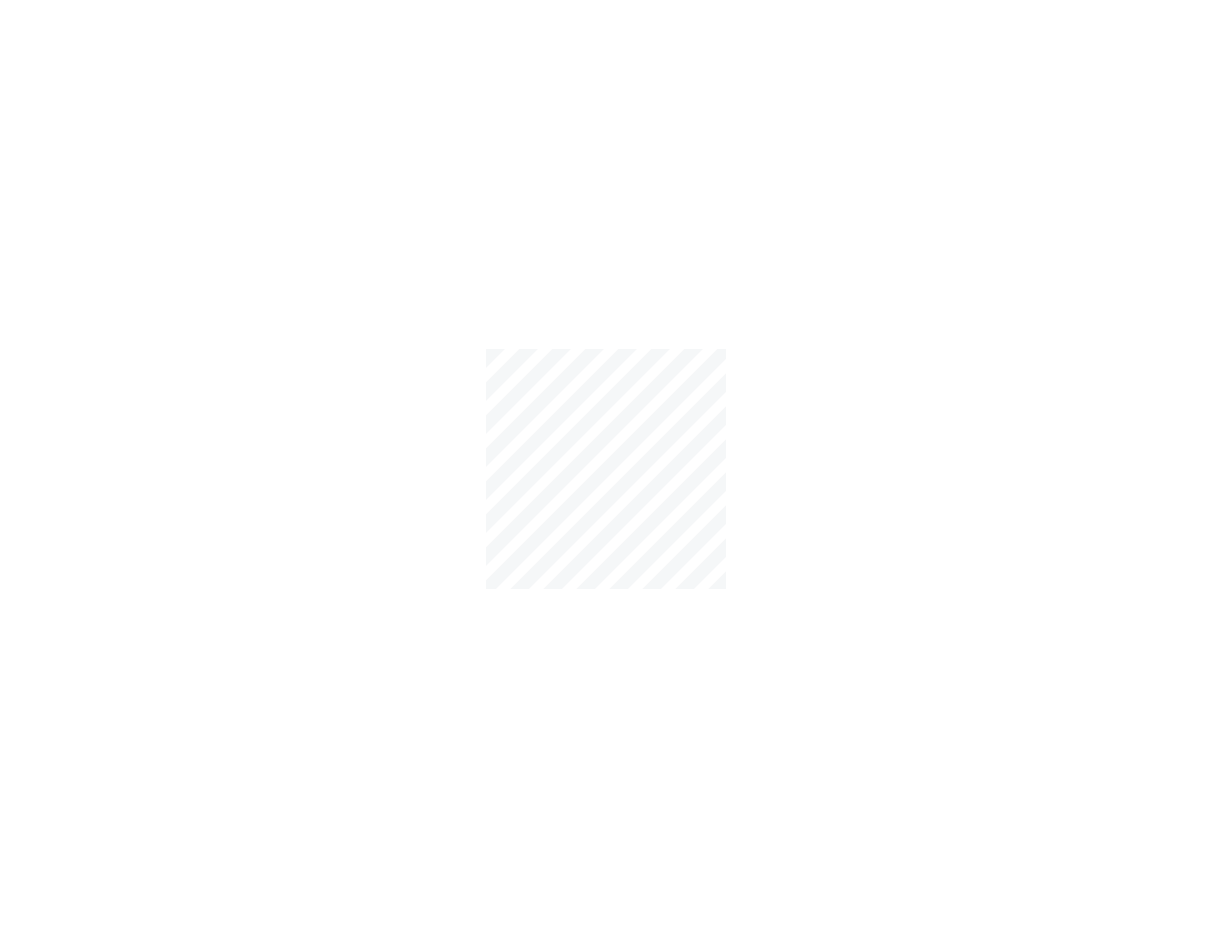 scroll, scrollTop: 0, scrollLeft: 0, axis: both 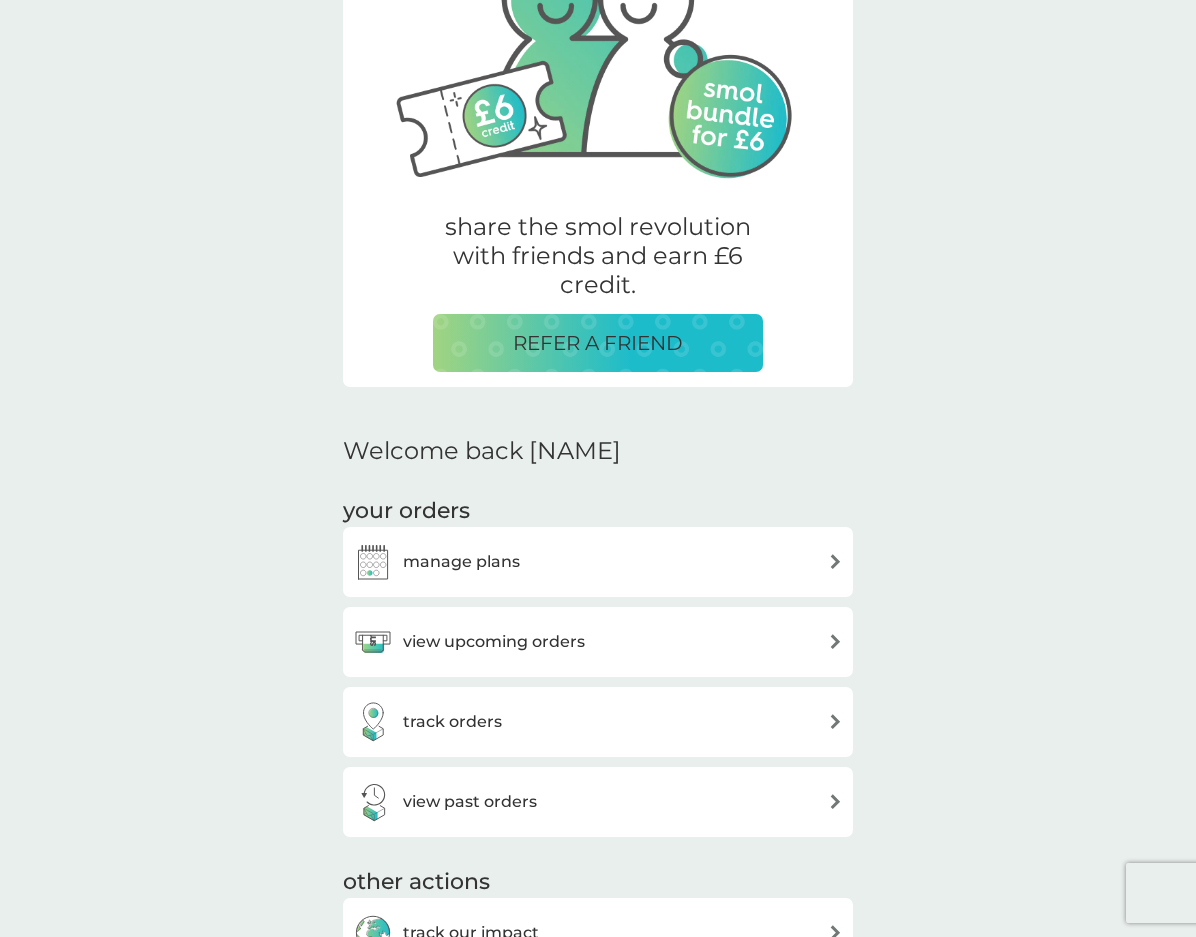 click on "view upcoming orders" at bounding box center [494, 642] 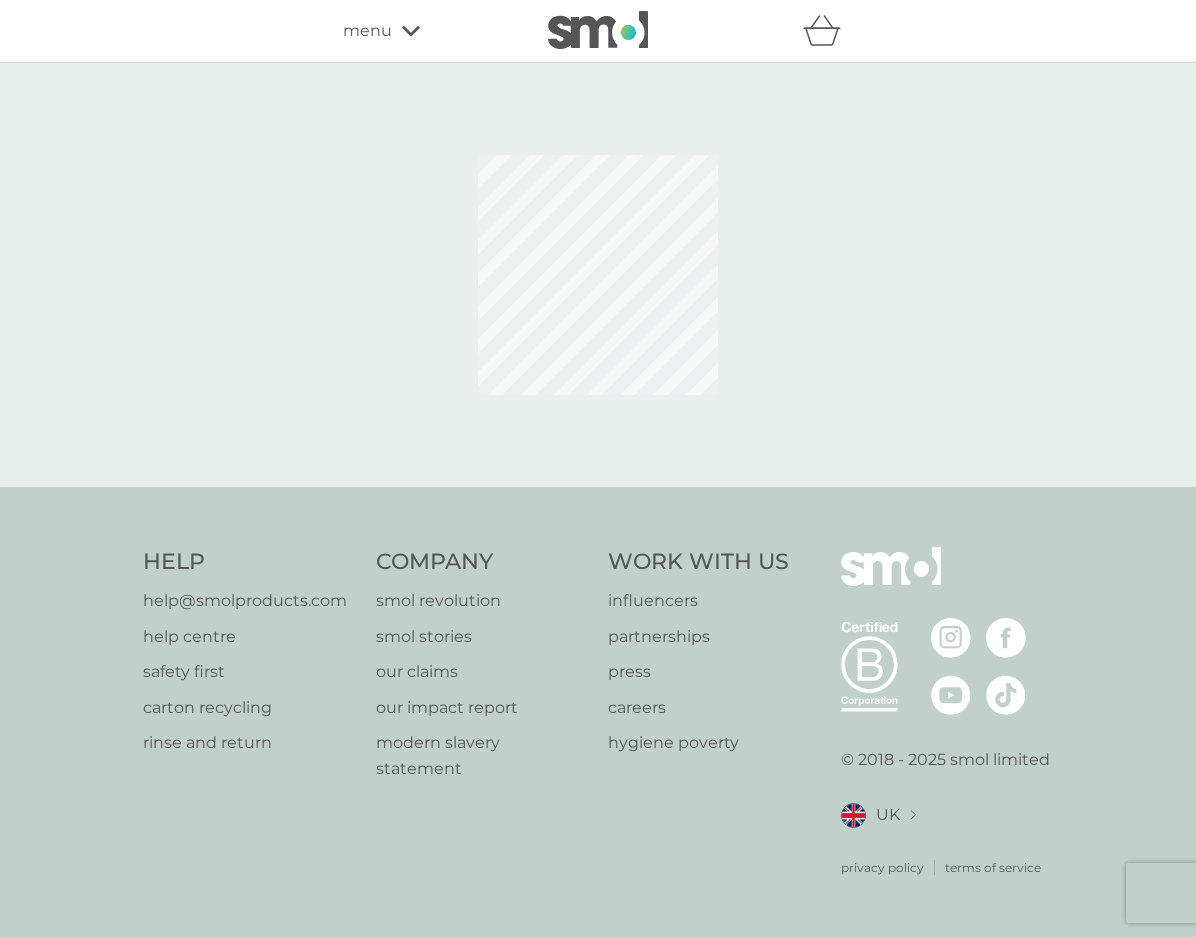 scroll, scrollTop: 0, scrollLeft: 0, axis: both 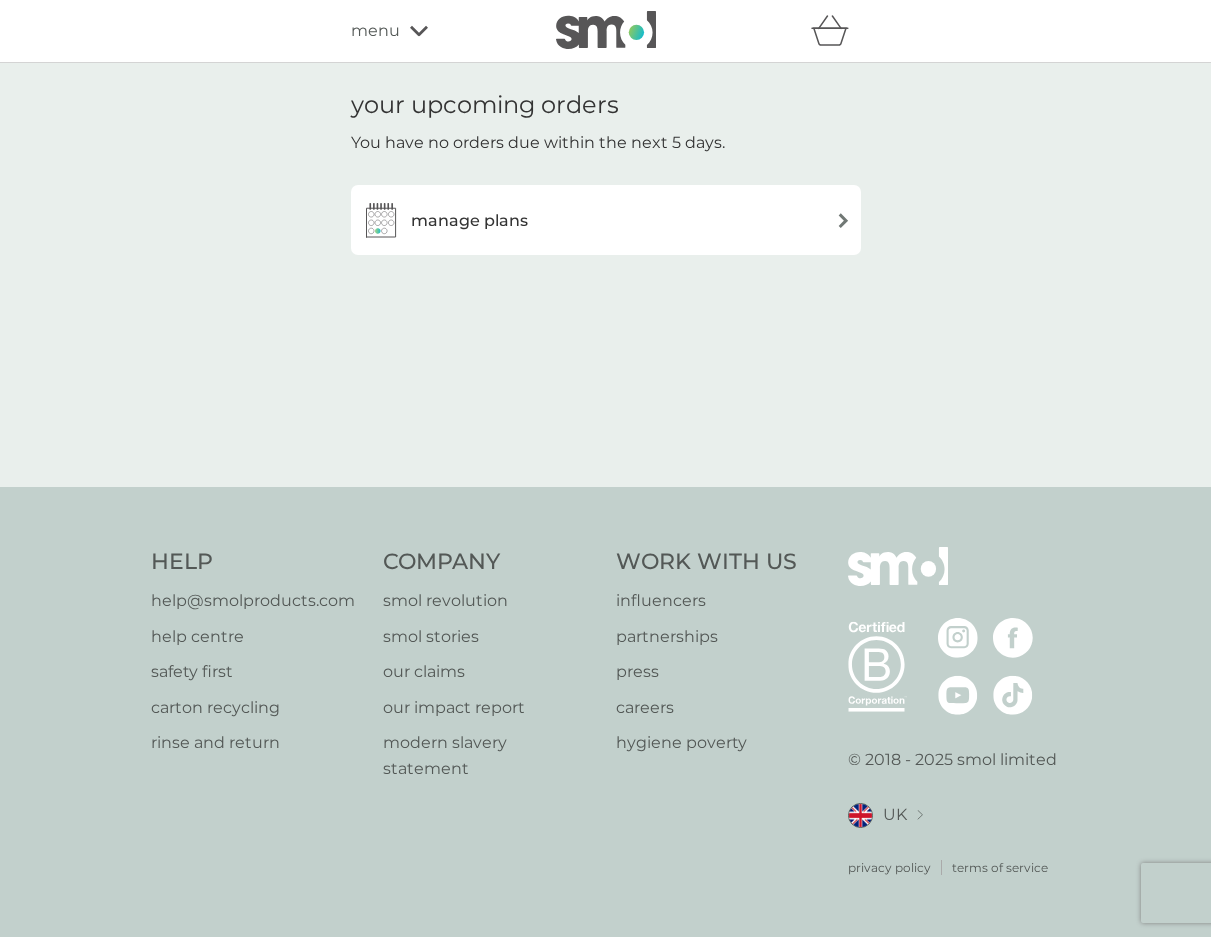 click on "manage plans" at bounding box center [606, 220] 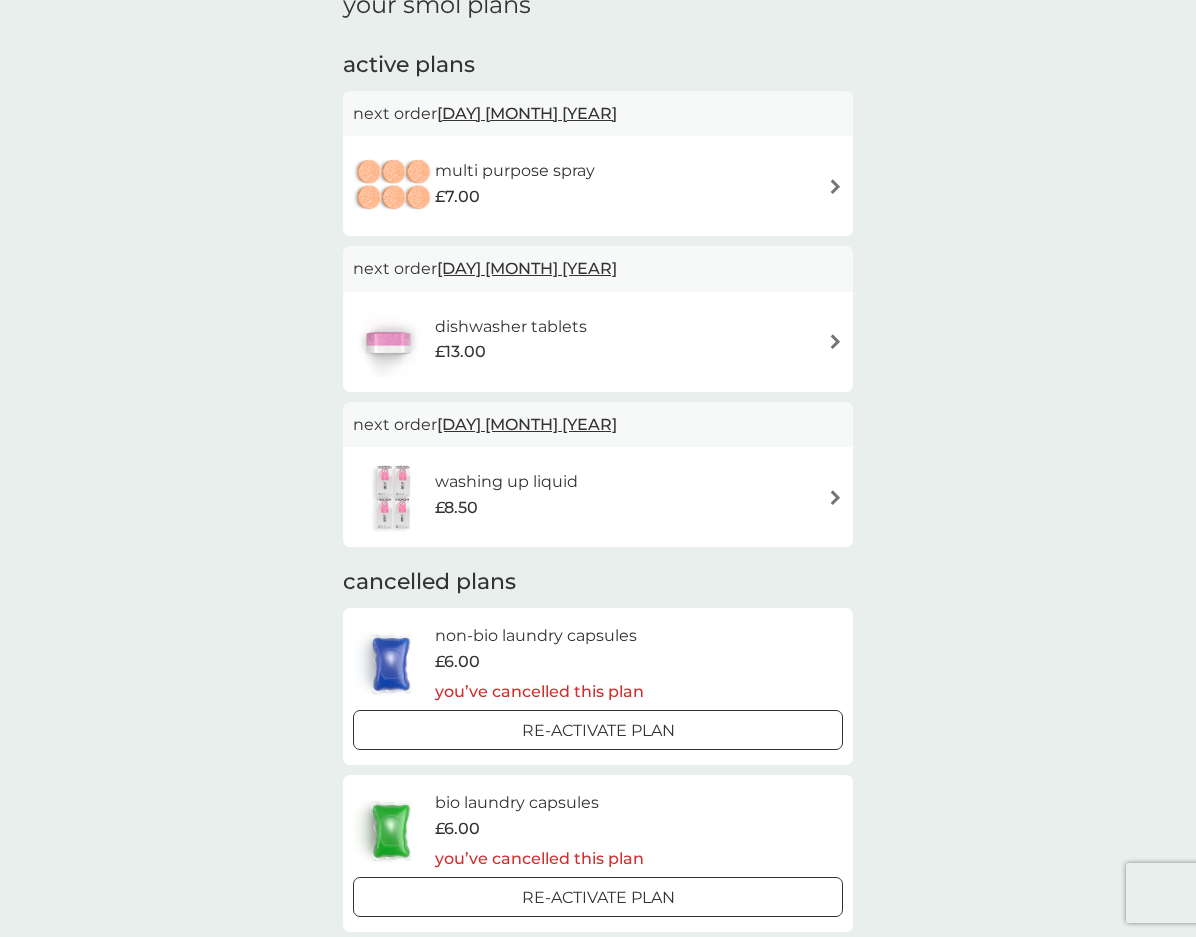 scroll, scrollTop: 0, scrollLeft: 0, axis: both 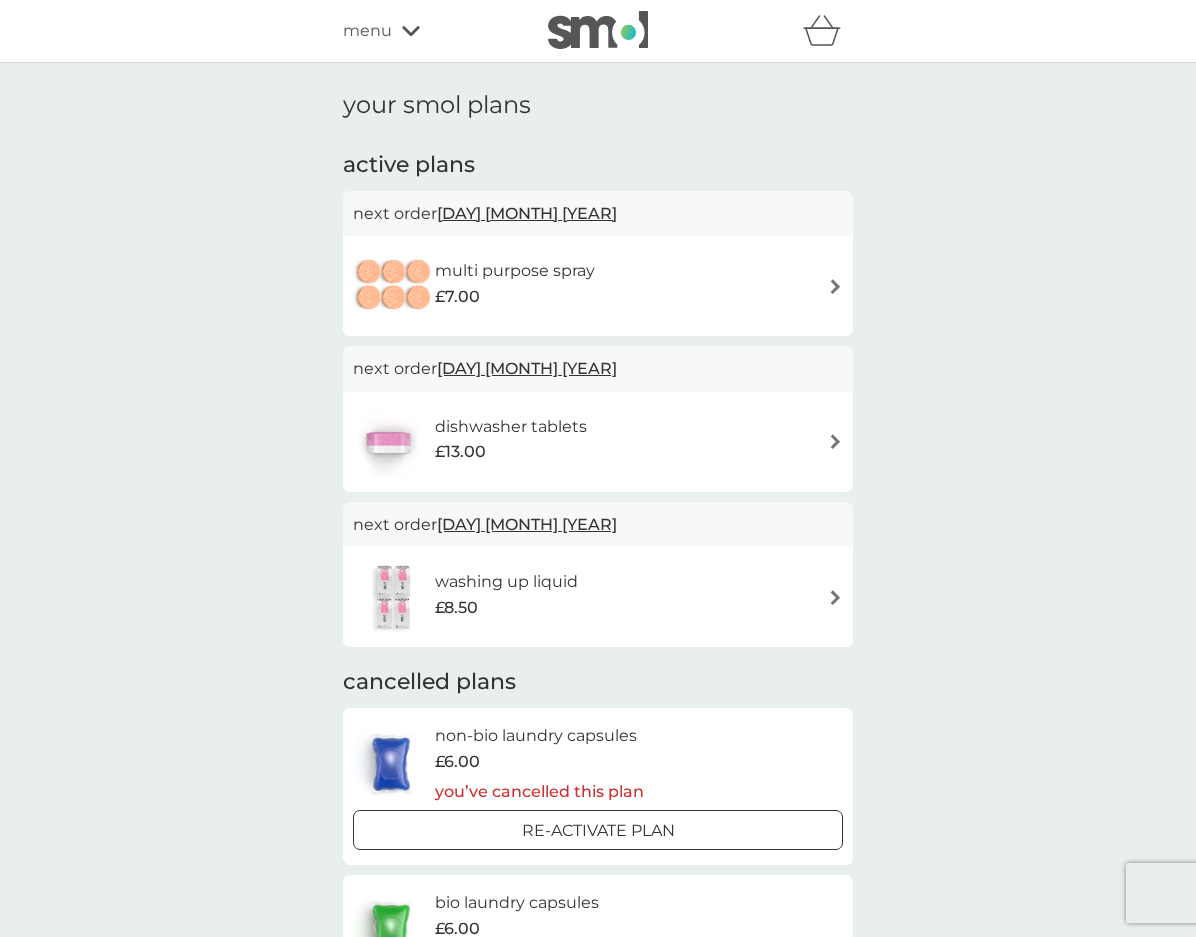 click on "multi purpose spray £7.00" at bounding box center (598, 286) 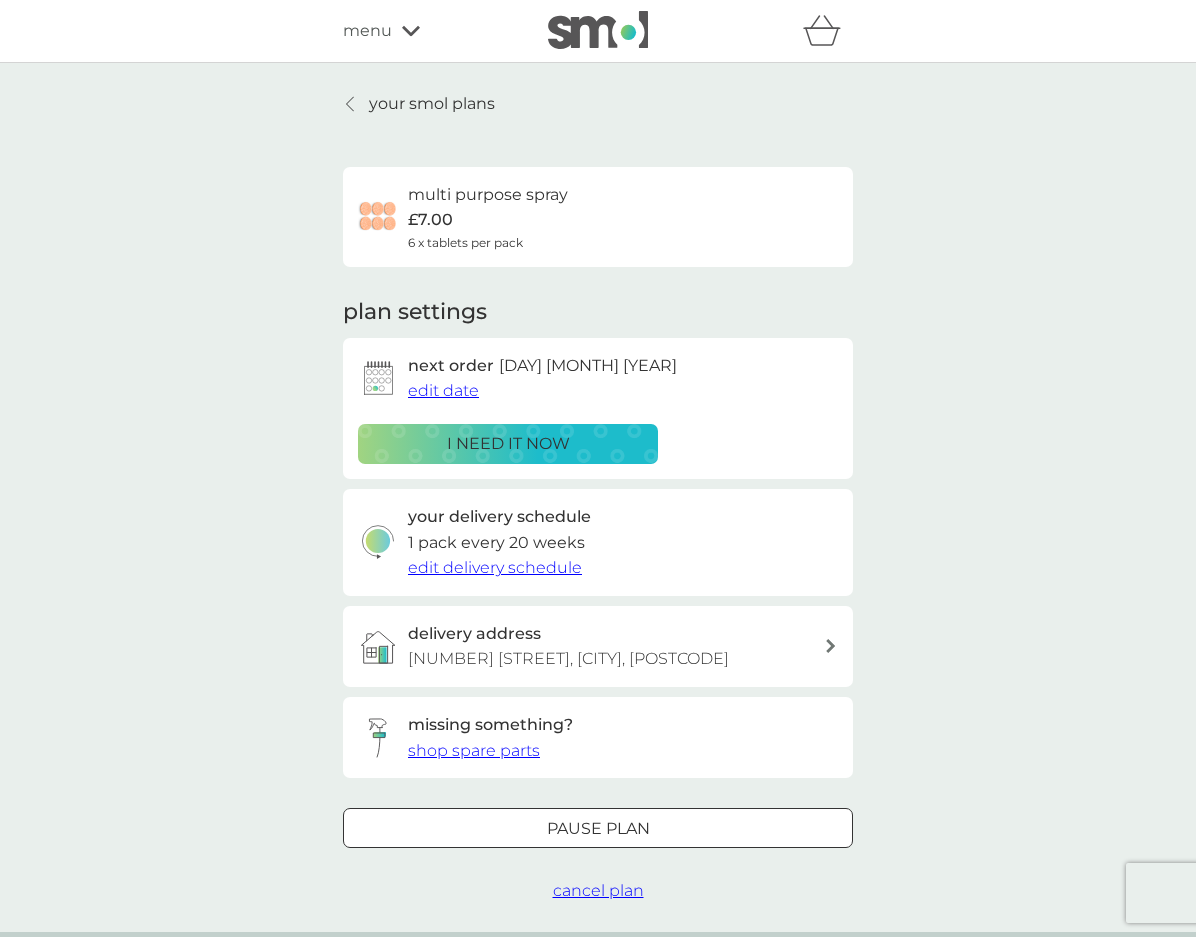 click on "edit date" at bounding box center (443, 390) 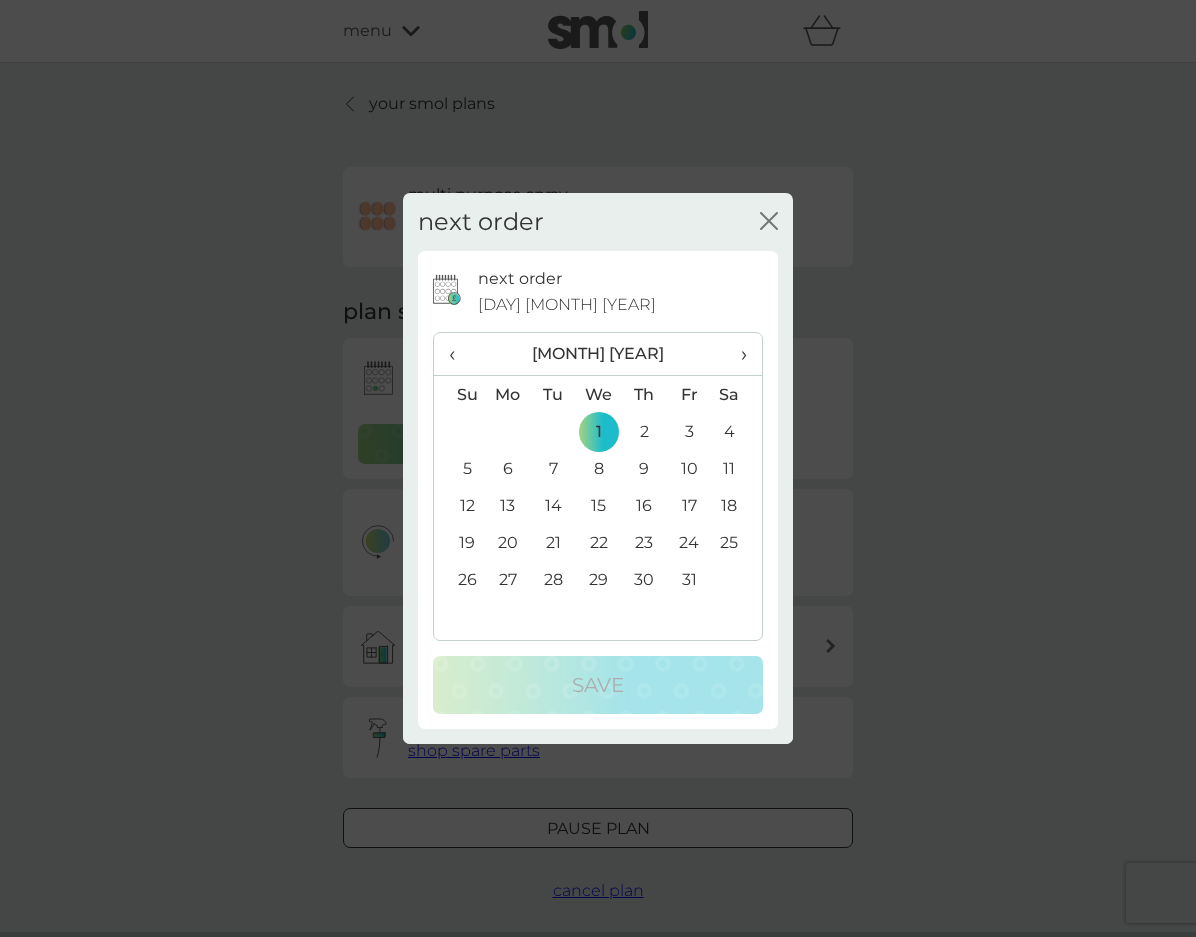 click on "›" at bounding box center [737, 354] 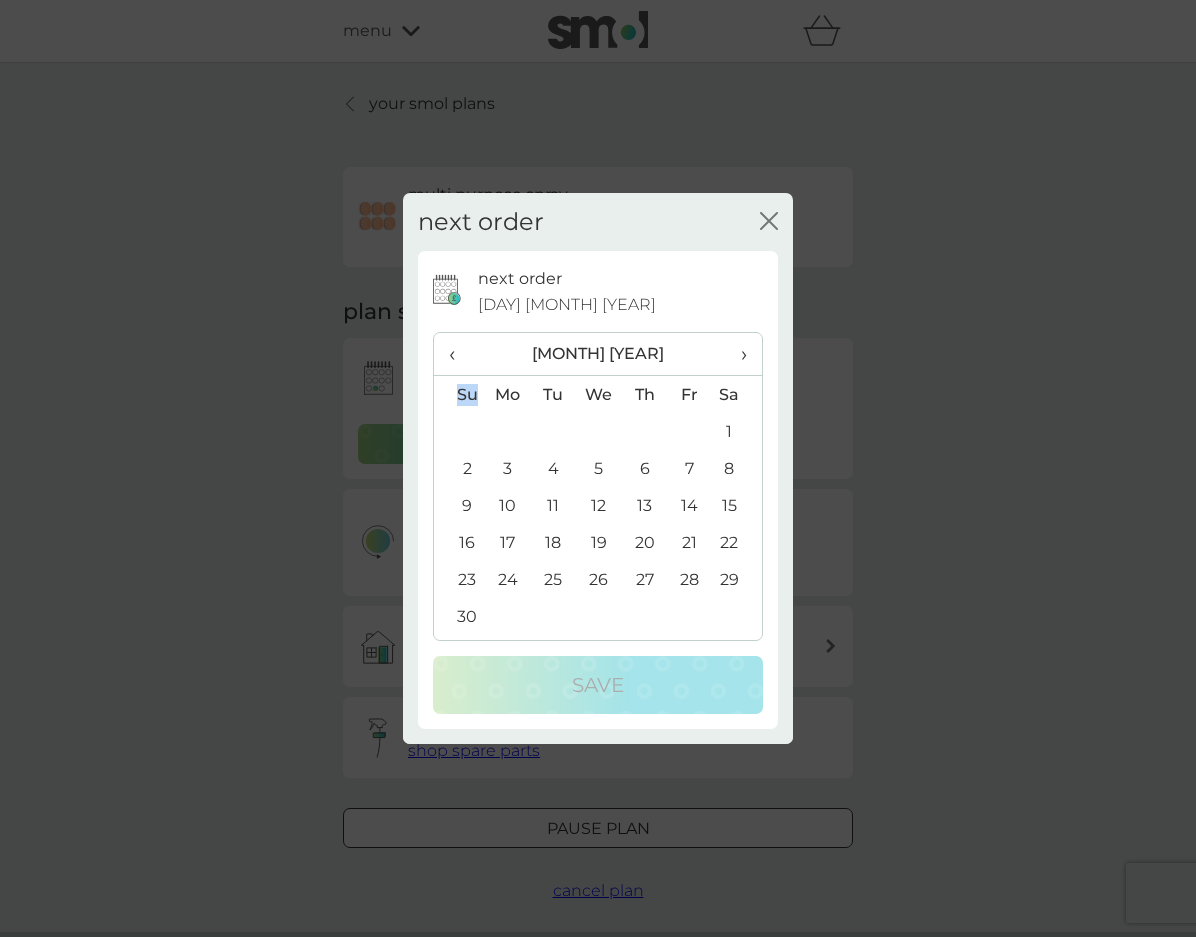 click on "›" at bounding box center (737, 354) 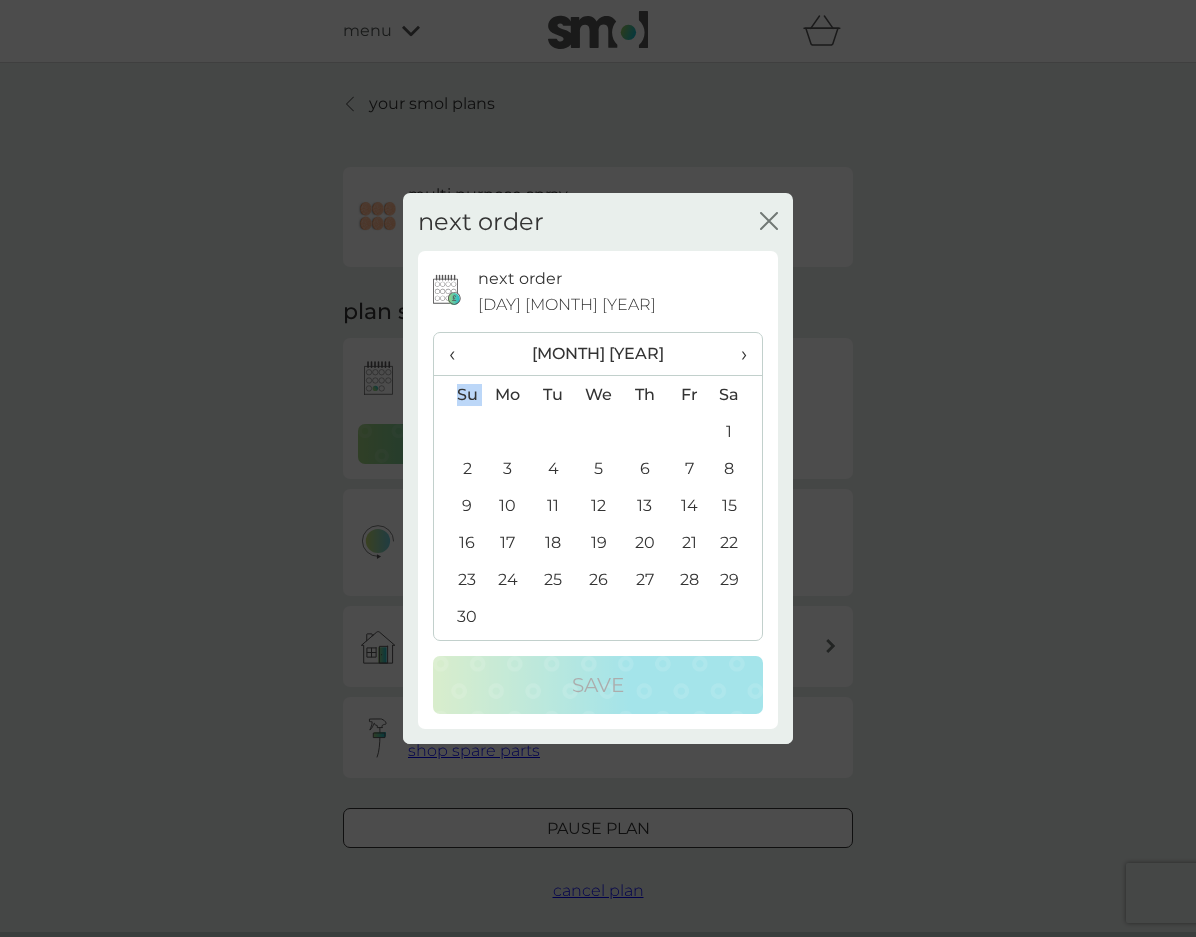 click on "›" at bounding box center [737, 354] 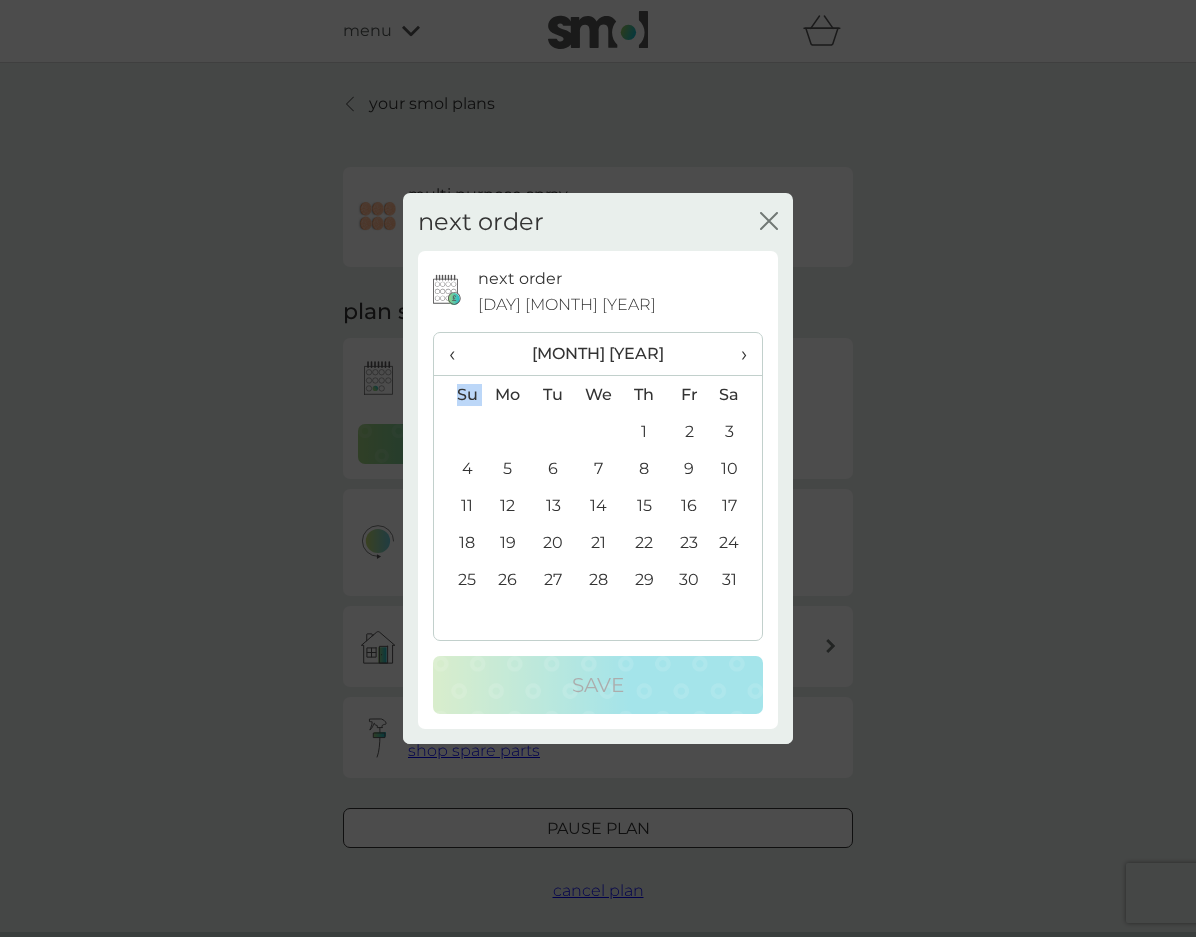 click on "›" at bounding box center (737, 354) 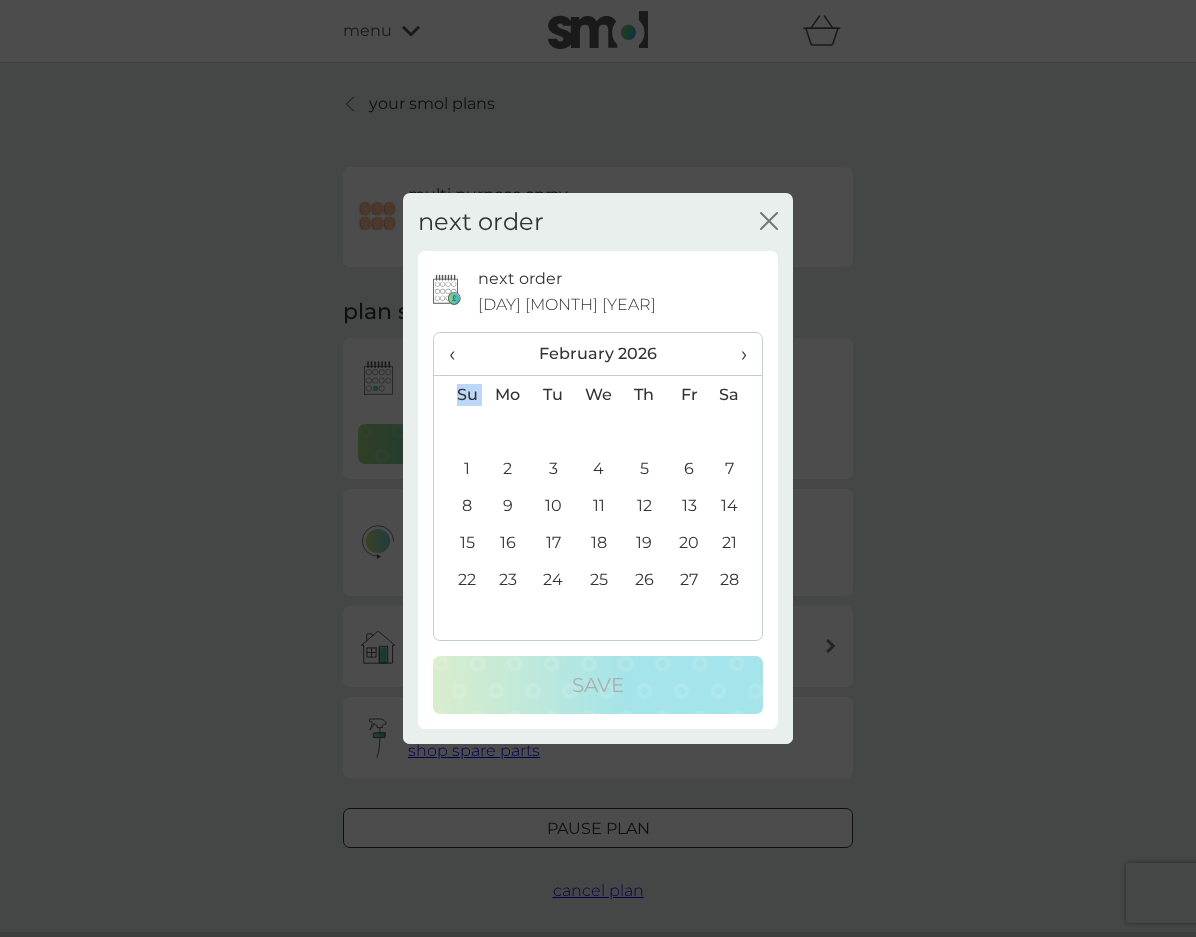 click on "›" at bounding box center (737, 354) 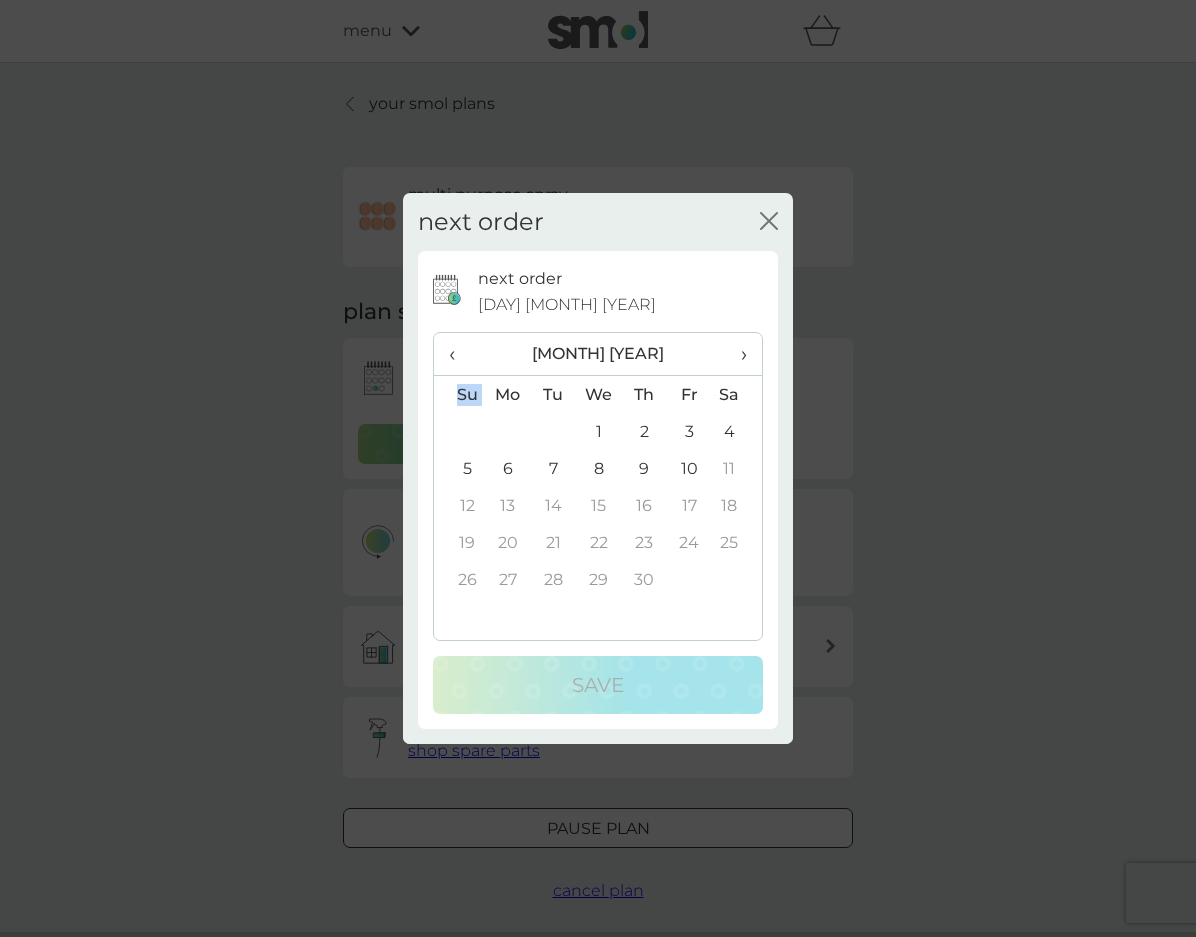 click on "›" at bounding box center [737, 354] 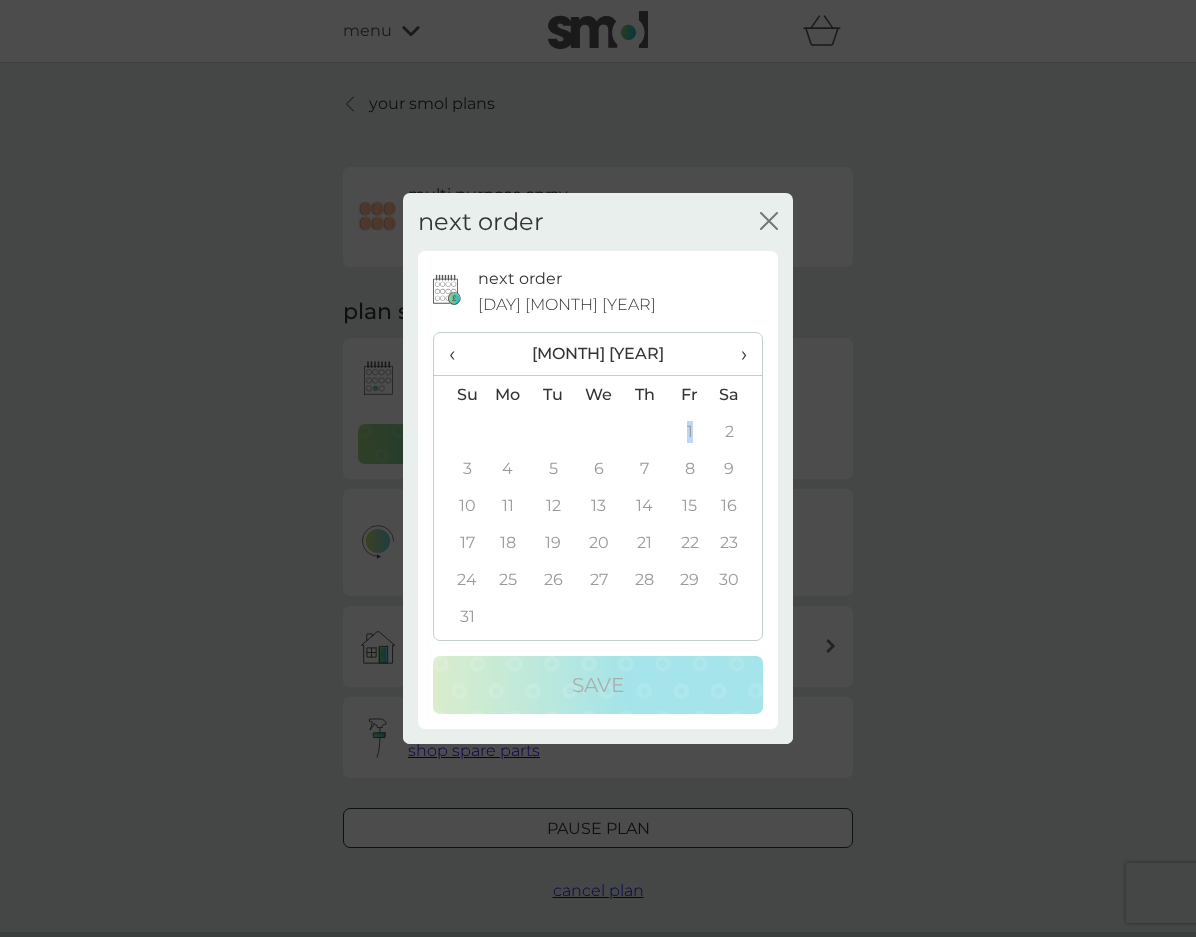 click on "1" at bounding box center [689, 431] 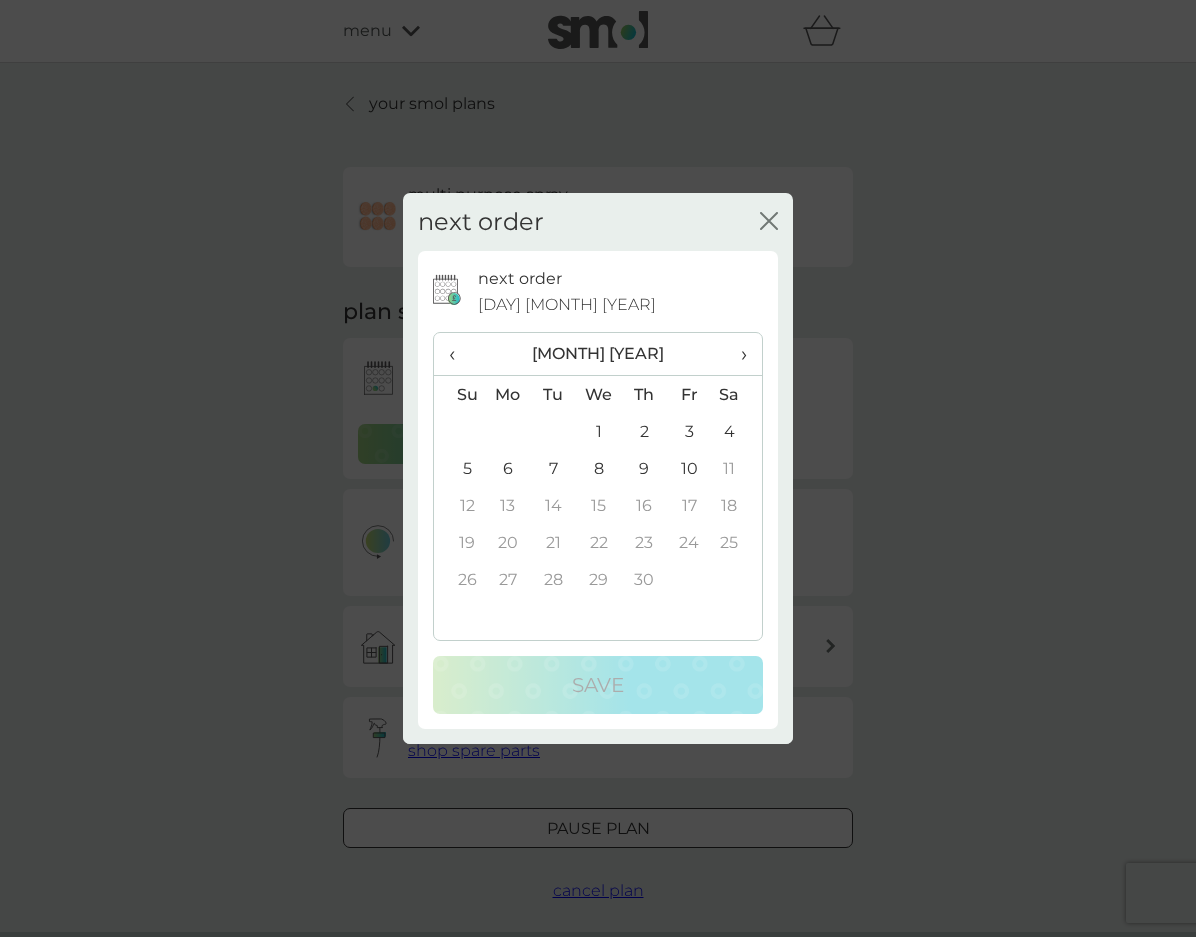 click on "1" at bounding box center (599, 431) 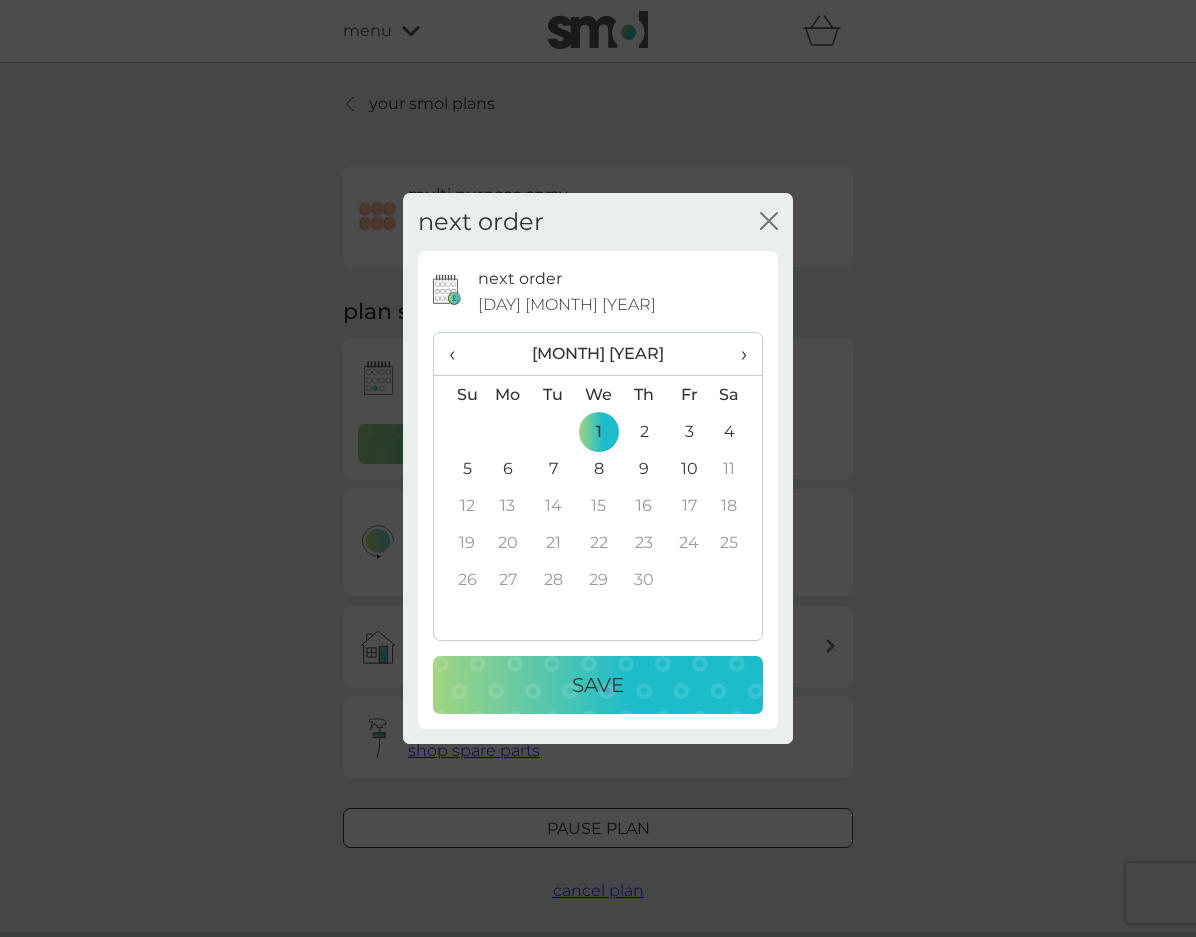 click on "Save" at bounding box center [598, 685] 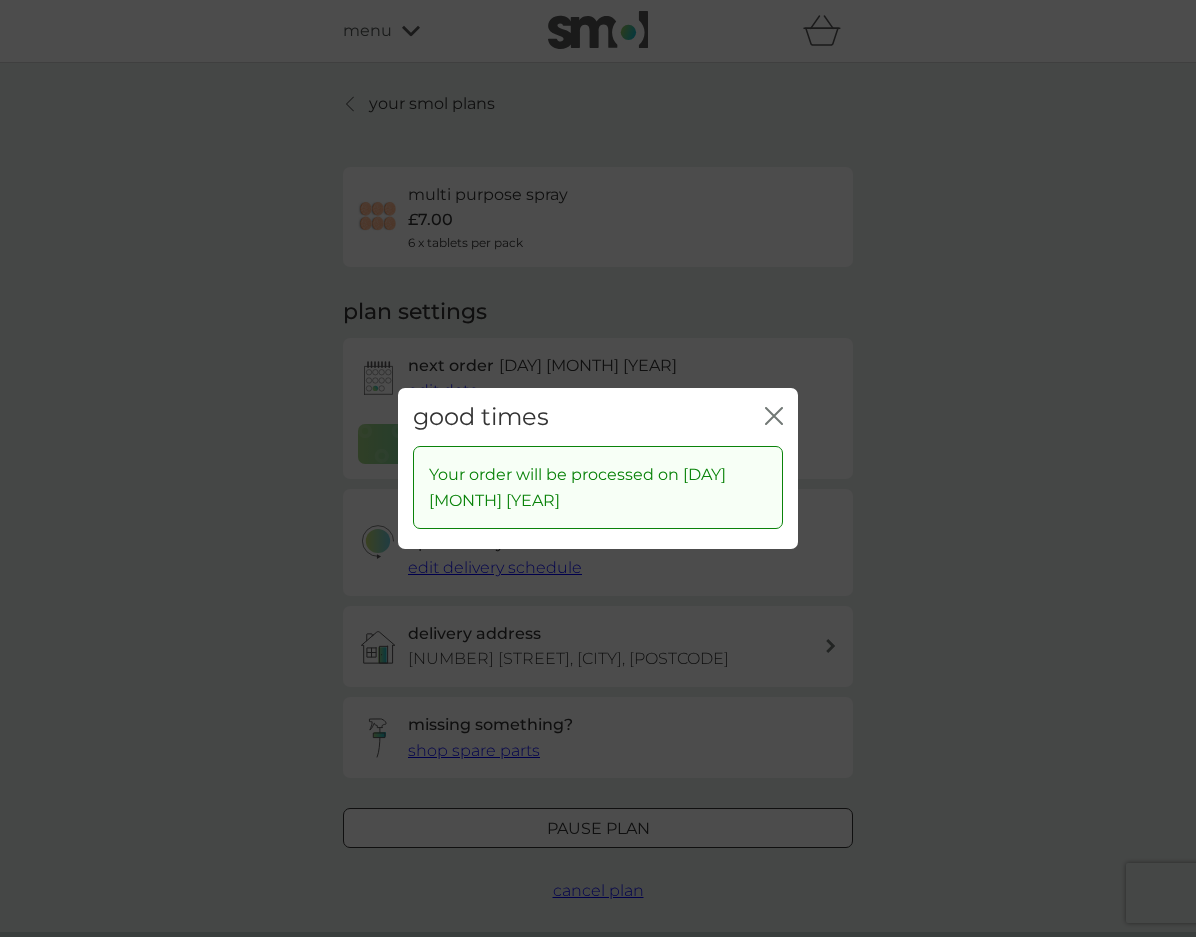 click 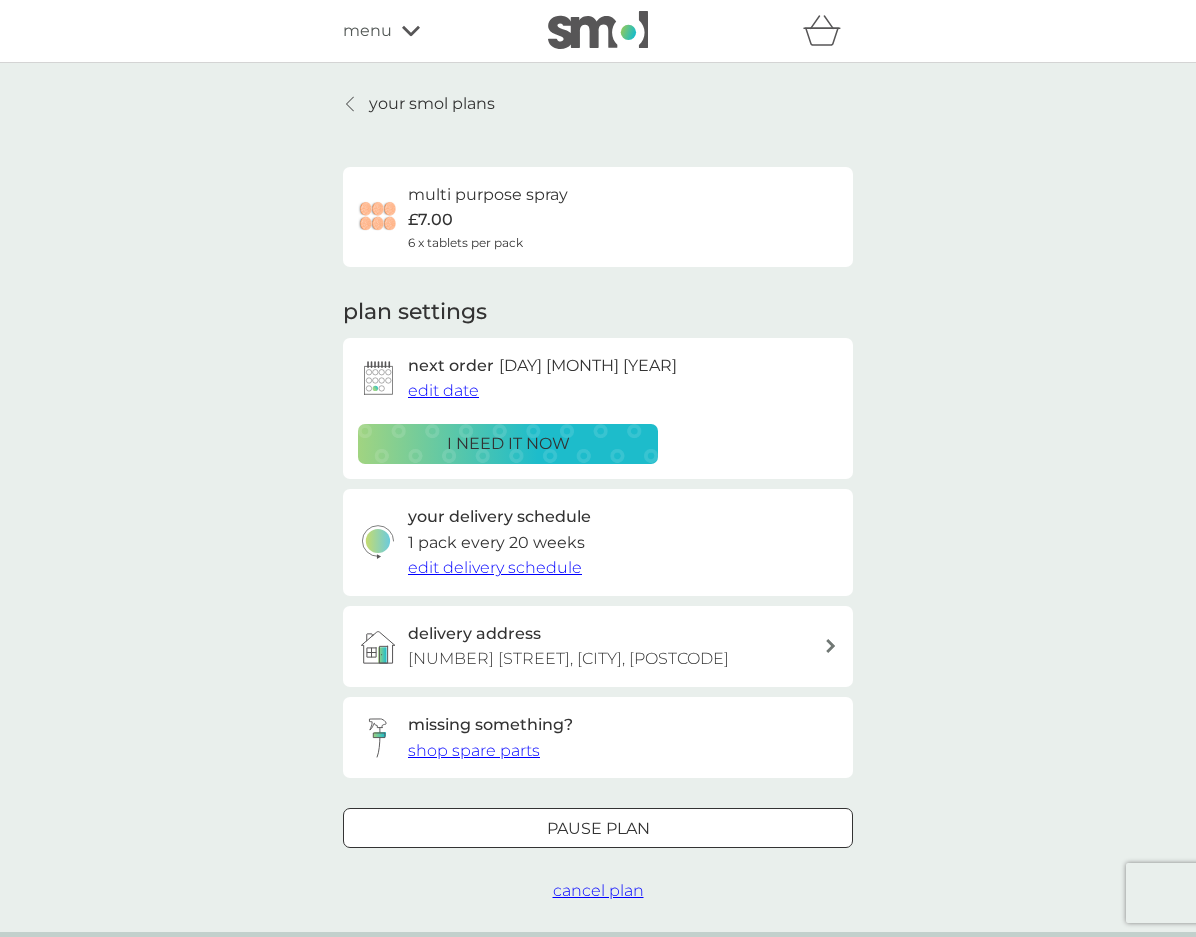 click on "your smol plans" at bounding box center (432, 104) 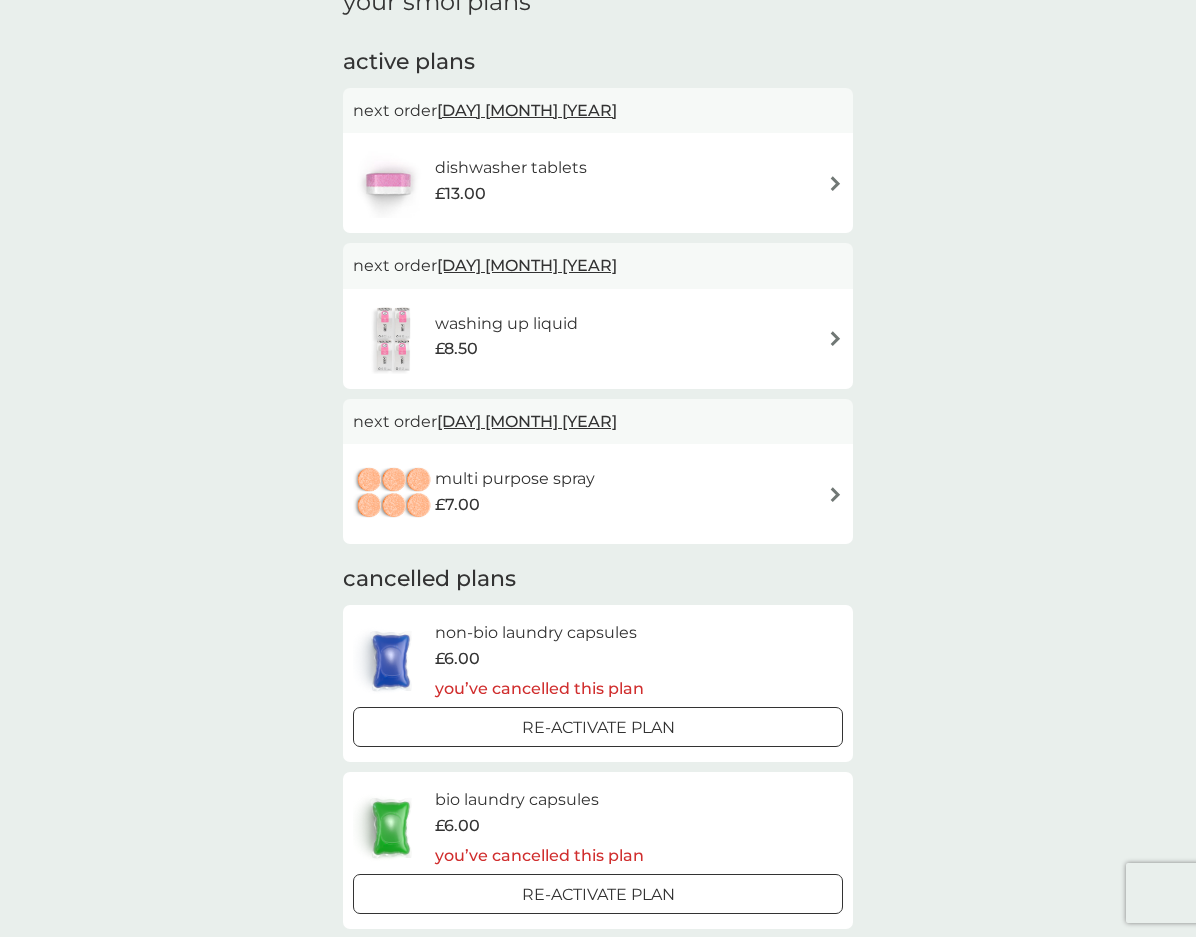 scroll, scrollTop: 0, scrollLeft: 0, axis: both 